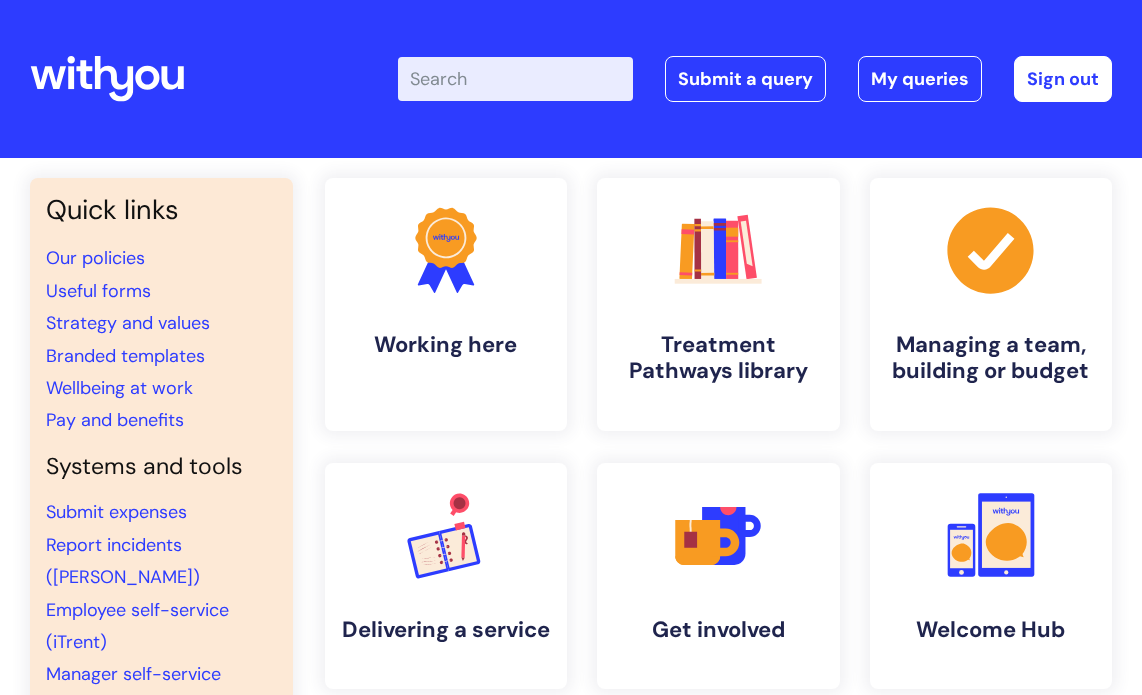 scroll, scrollTop: 0, scrollLeft: 0, axis: both 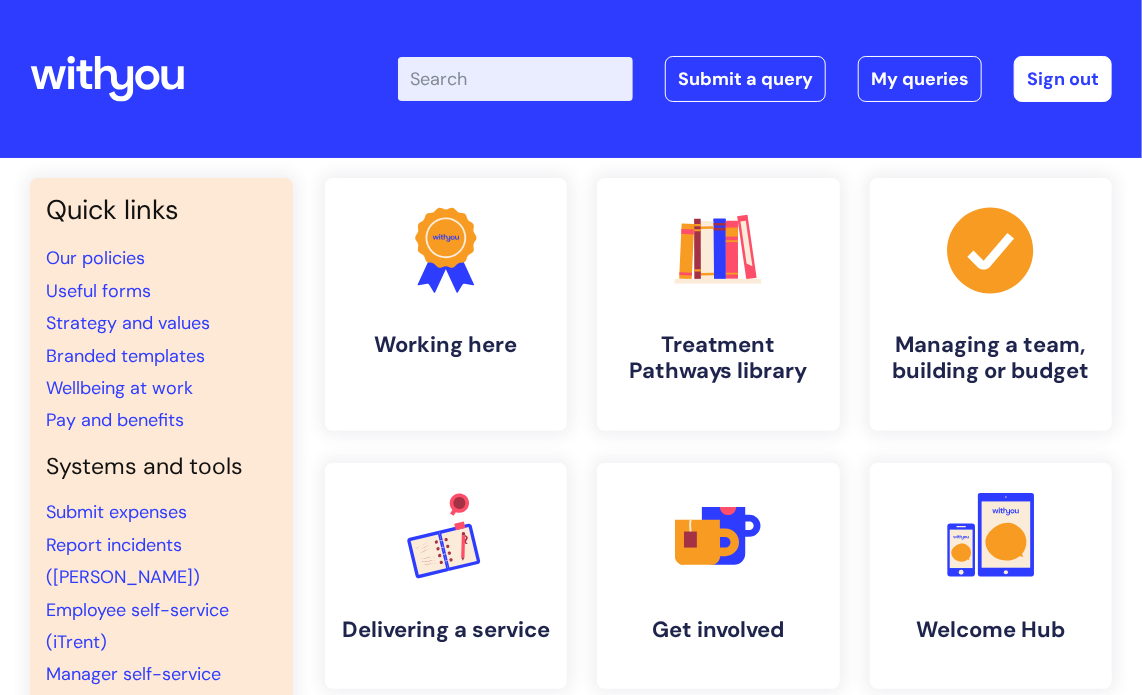 click on "Enter your search term here..." at bounding box center (515, 79) 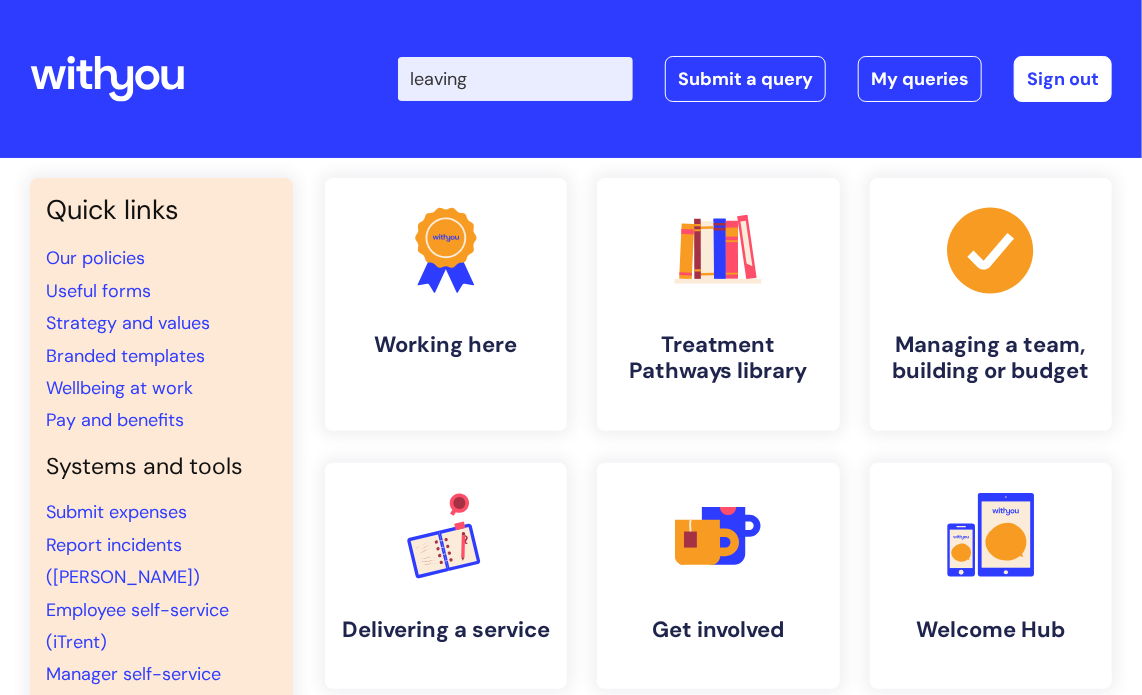 type on "leaving" 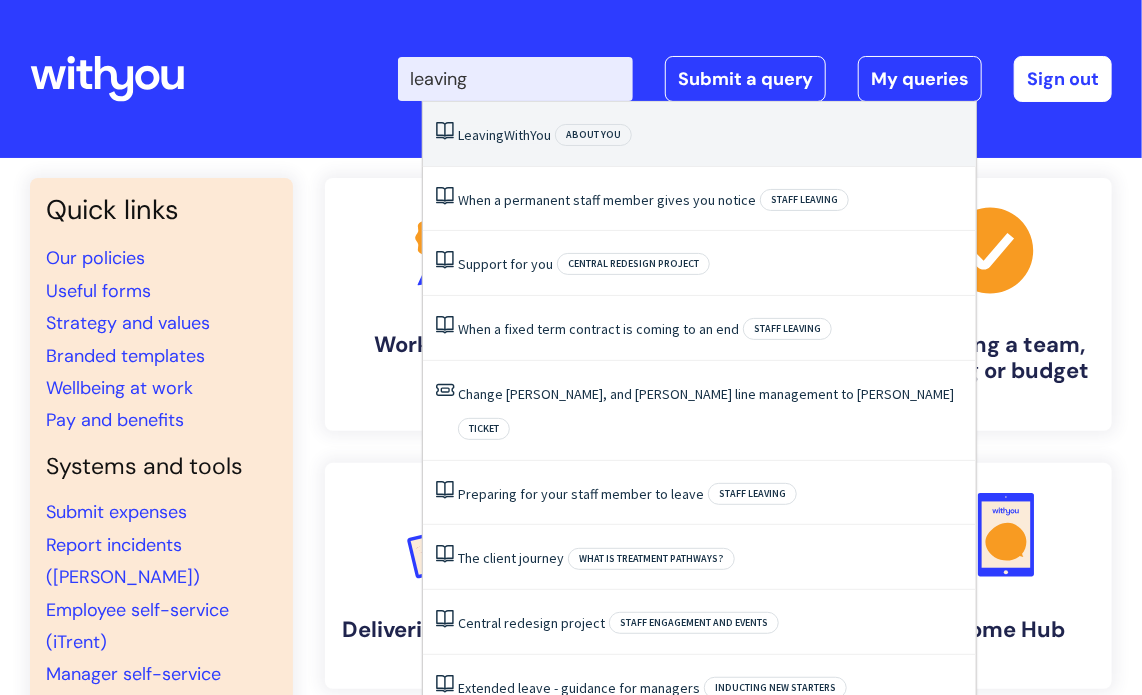 click on "Leaving  WithYou" at bounding box center [504, 135] 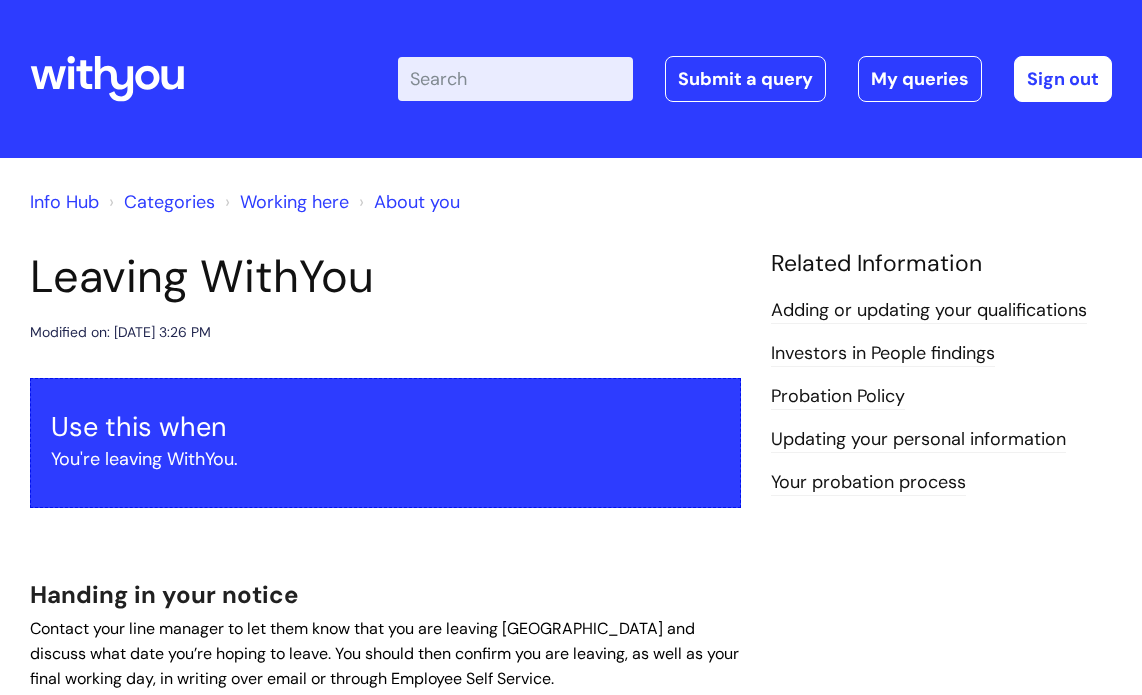 scroll, scrollTop: 0, scrollLeft: 0, axis: both 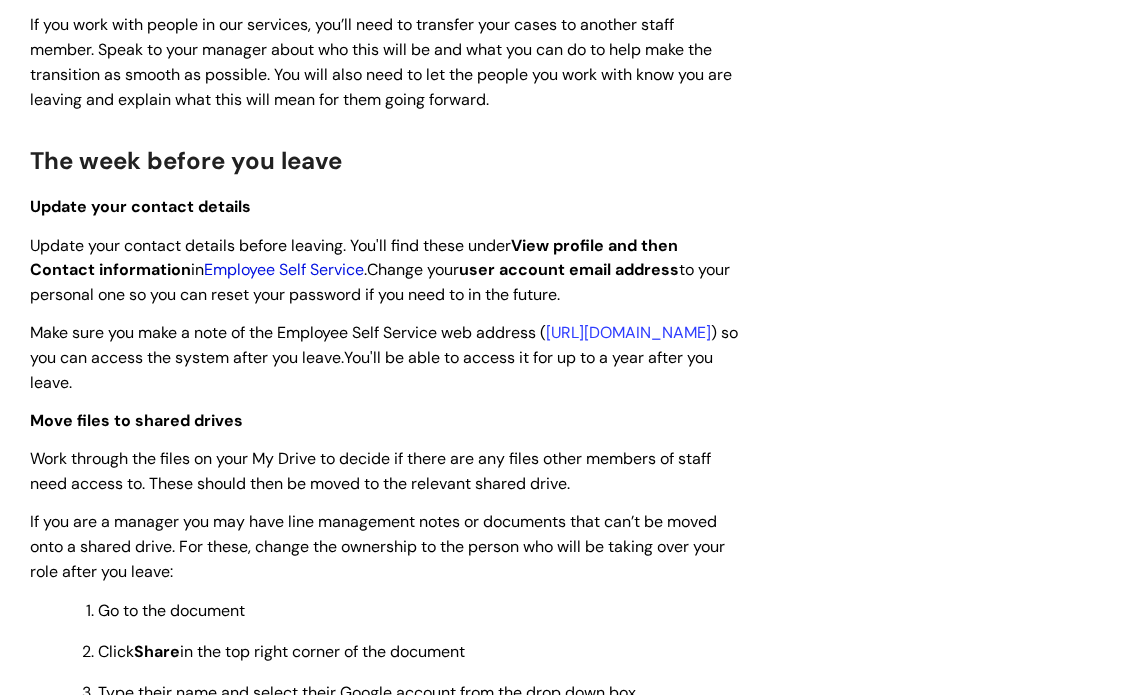 click on "Employee Self Service" at bounding box center (284, 269) 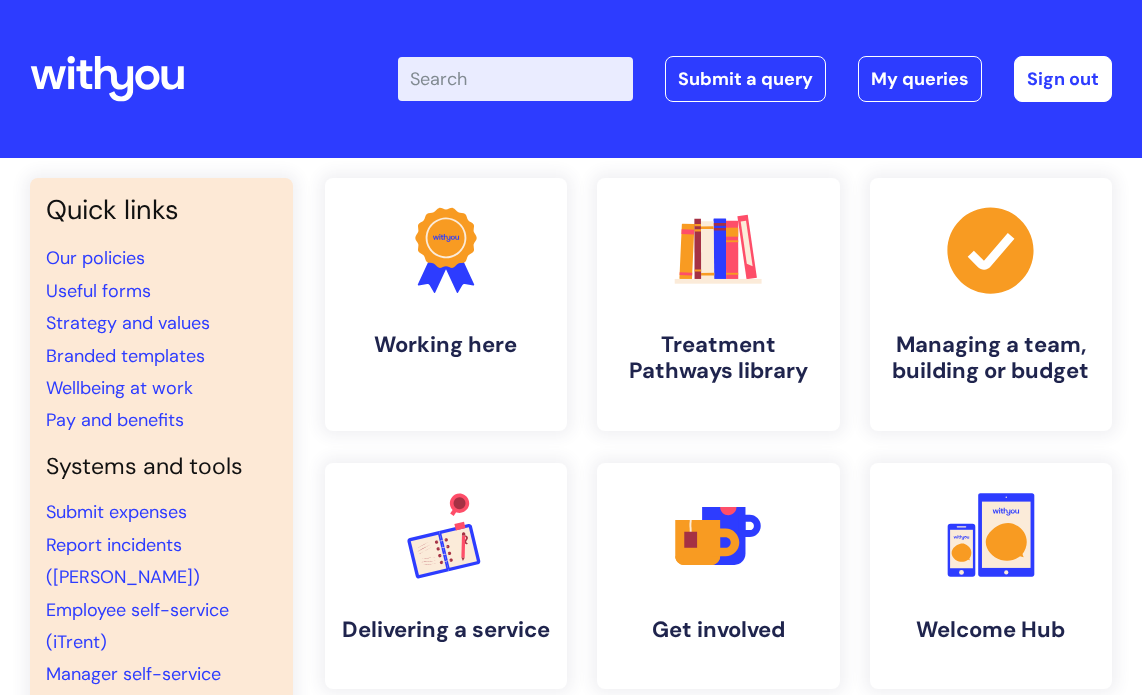 scroll, scrollTop: 0, scrollLeft: 0, axis: both 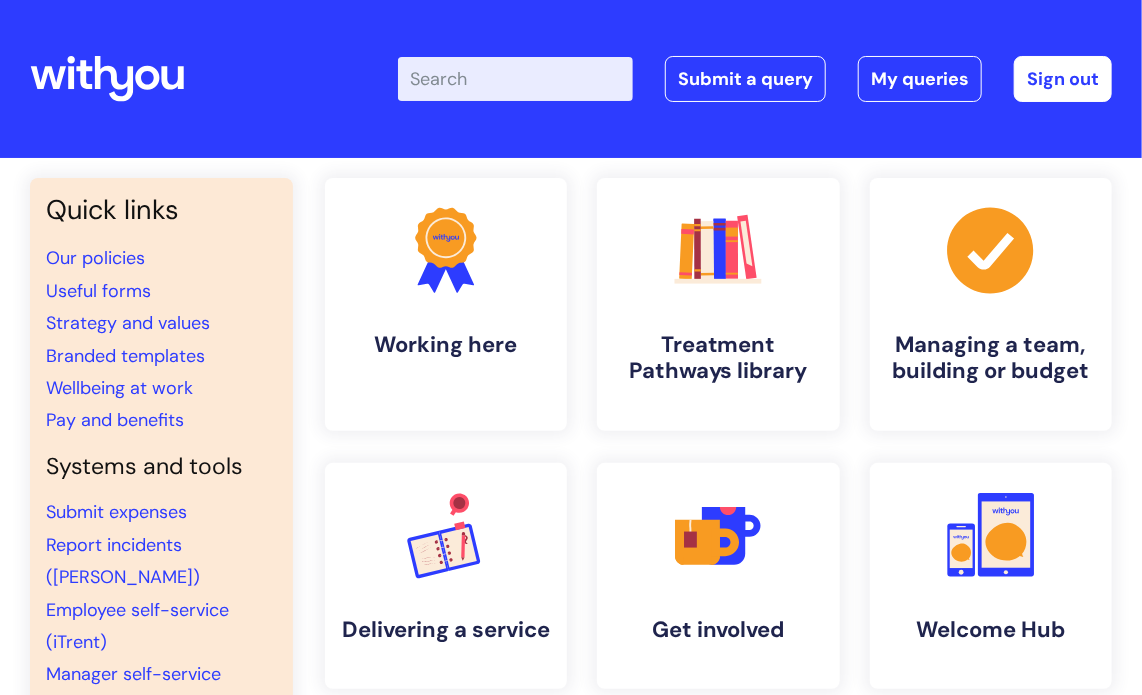 click on "Enter your search term here..." at bounding box center (515, 79) 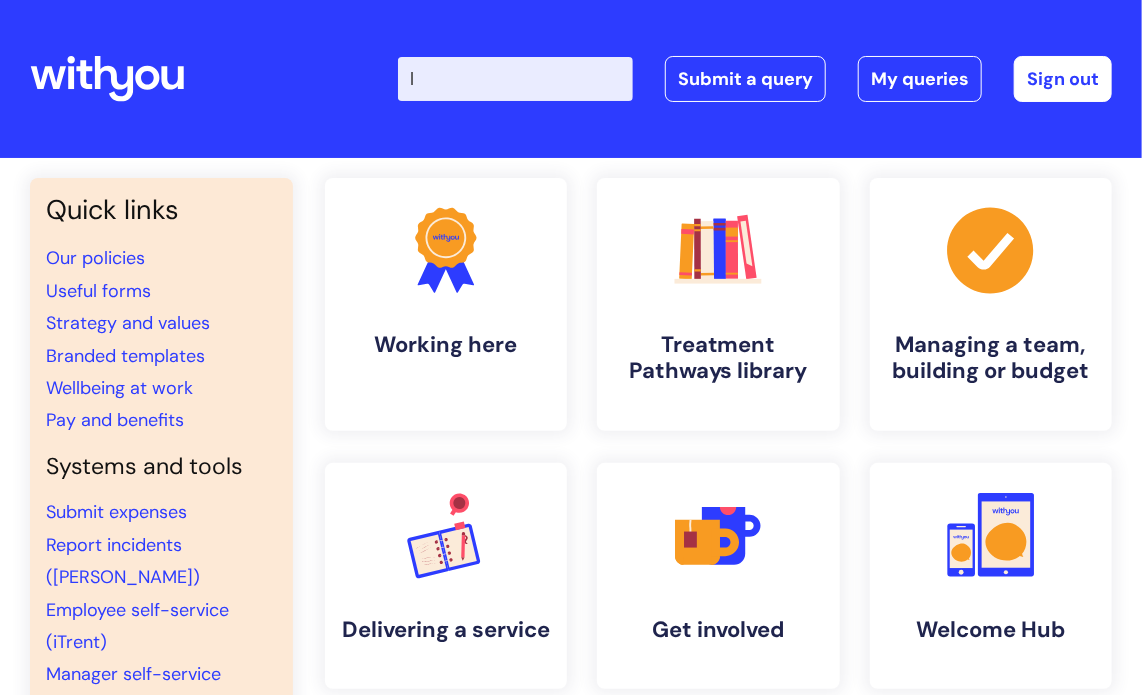 click on "l" at bounding box center (515, 79) 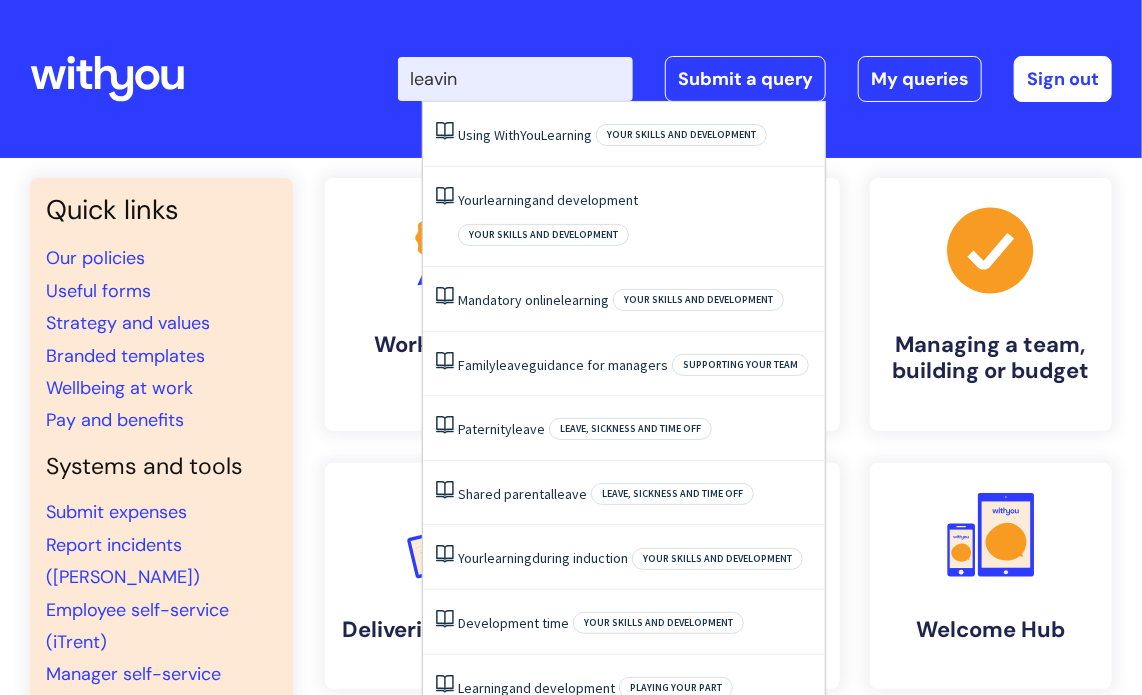 type on "leaving" 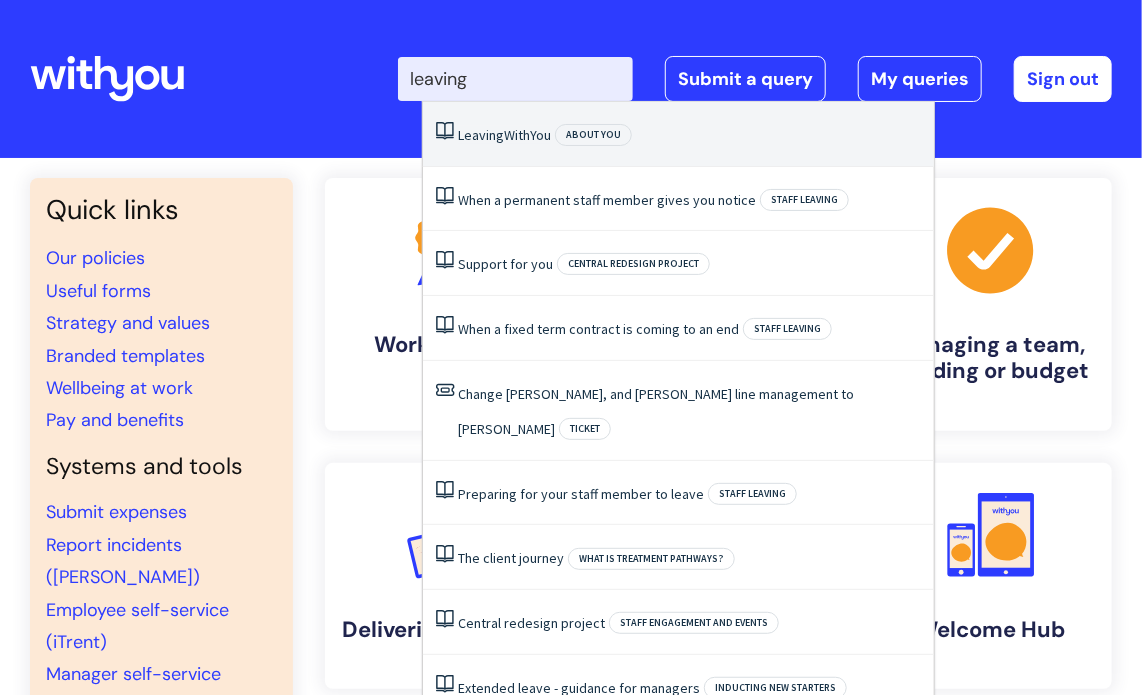 click on "Leaving  WithYou" at bounding box center [504, 135] 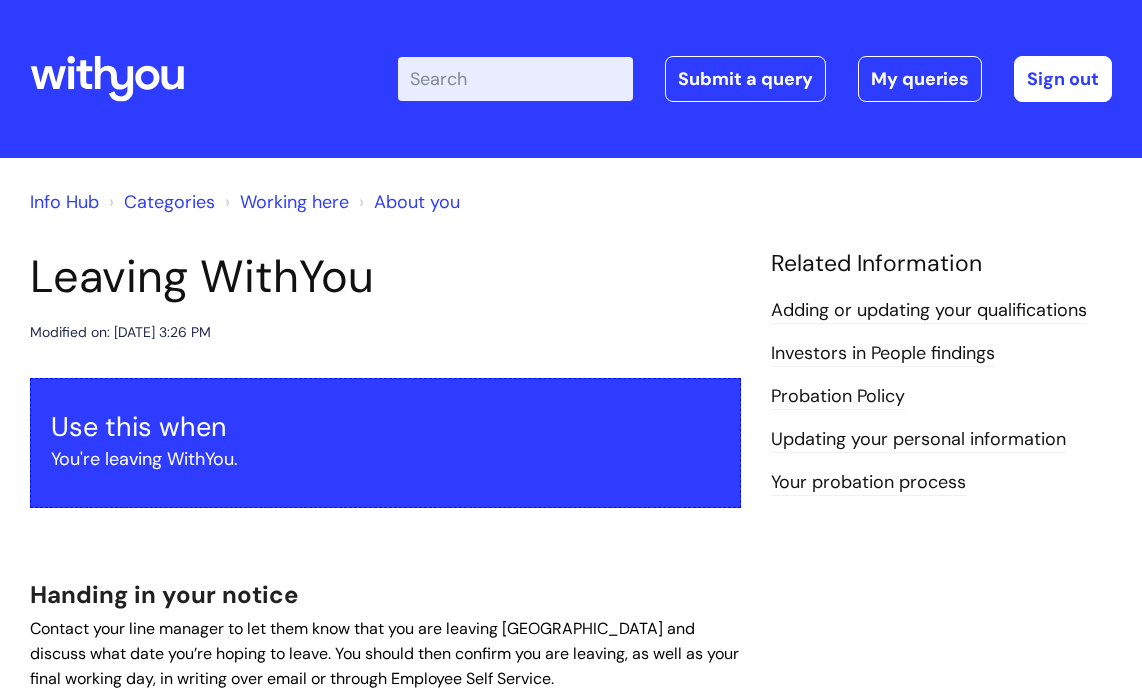 scroll, scrollTop: 0, scrollLeft: 0, axis: both 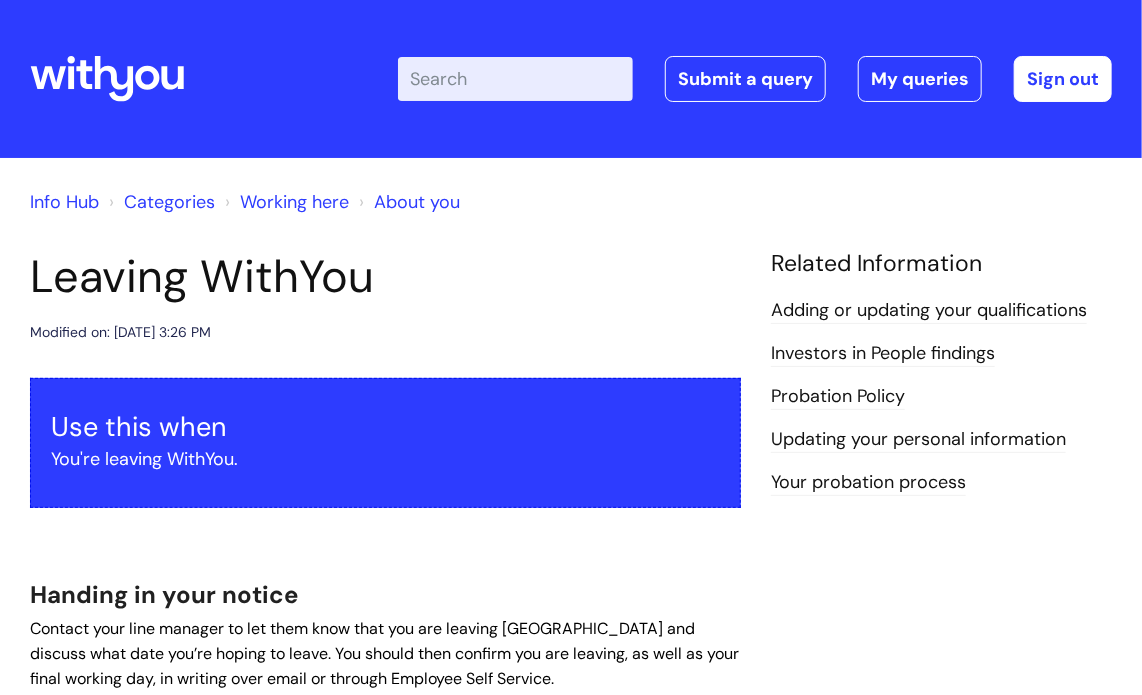 click on "Enter your search term here..." at bounding box center (515, 79) 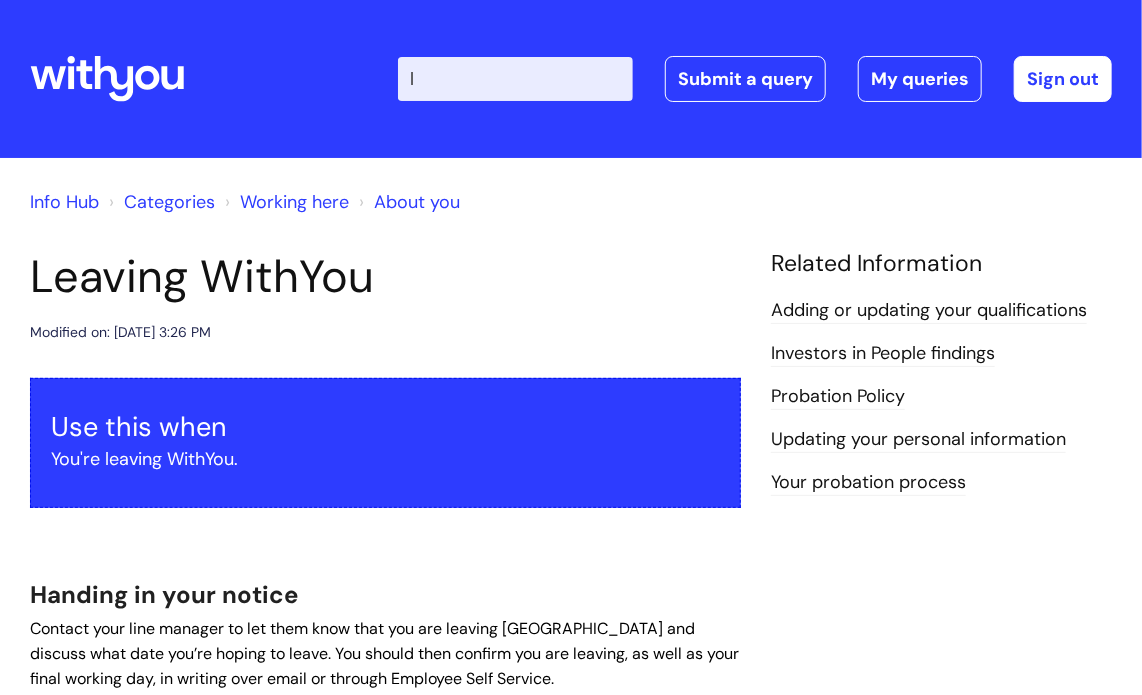 click on "l" at bounding box center [515, 79] 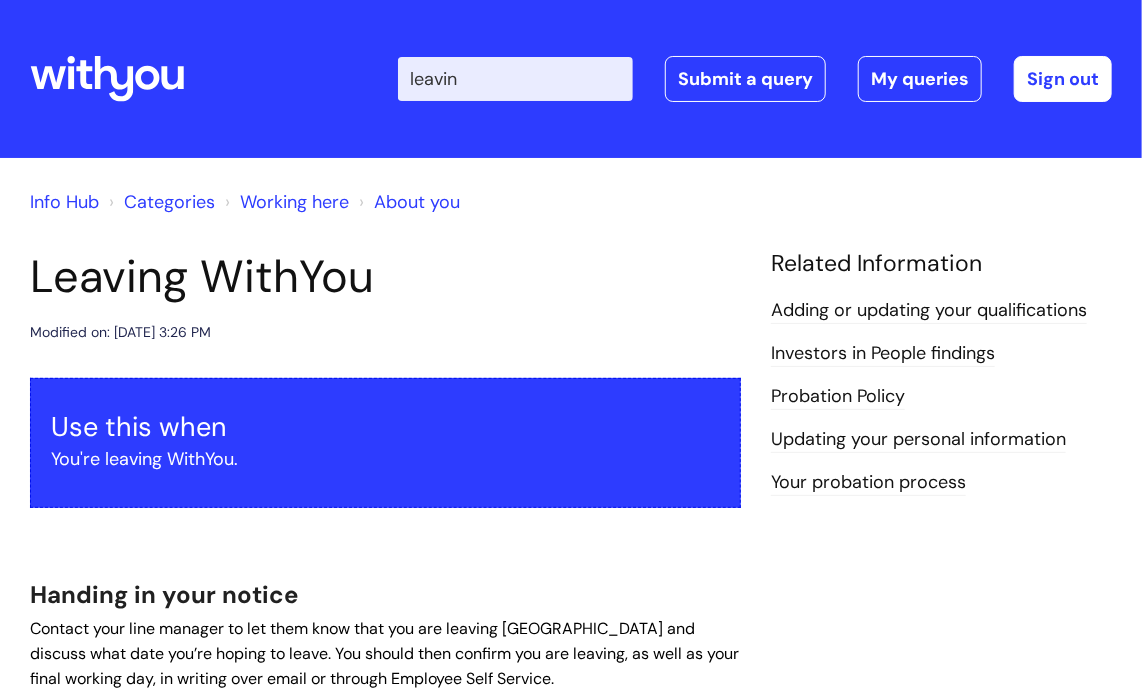 type on "leaving" 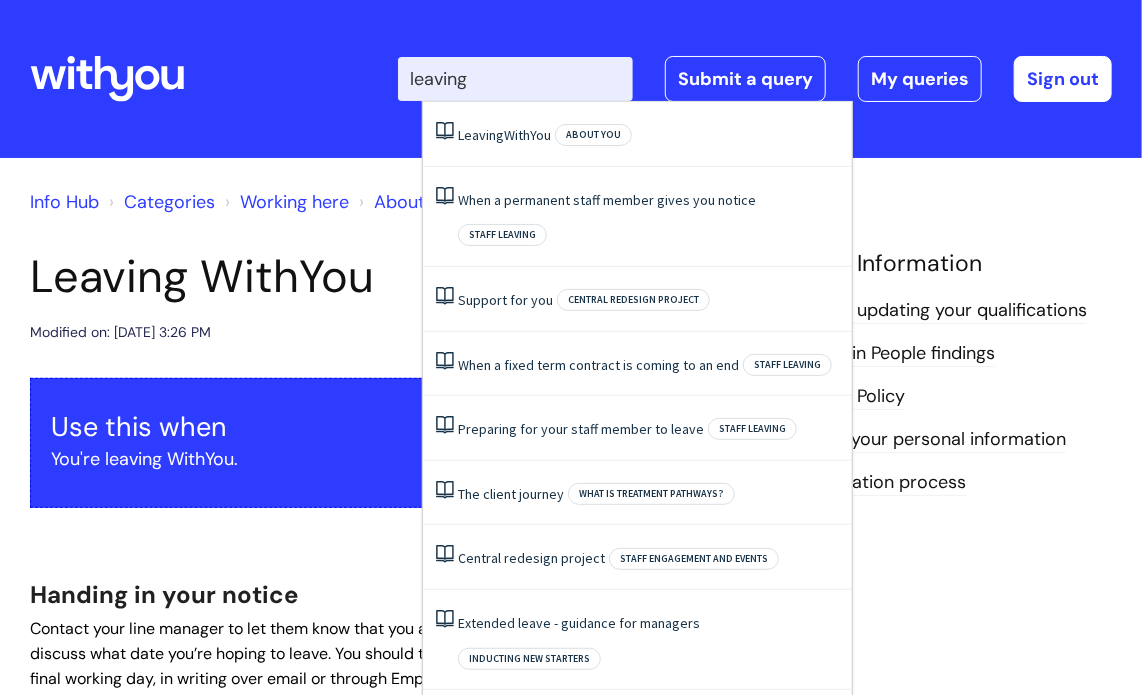 click on "leaving" at bounding box center [515, 79] 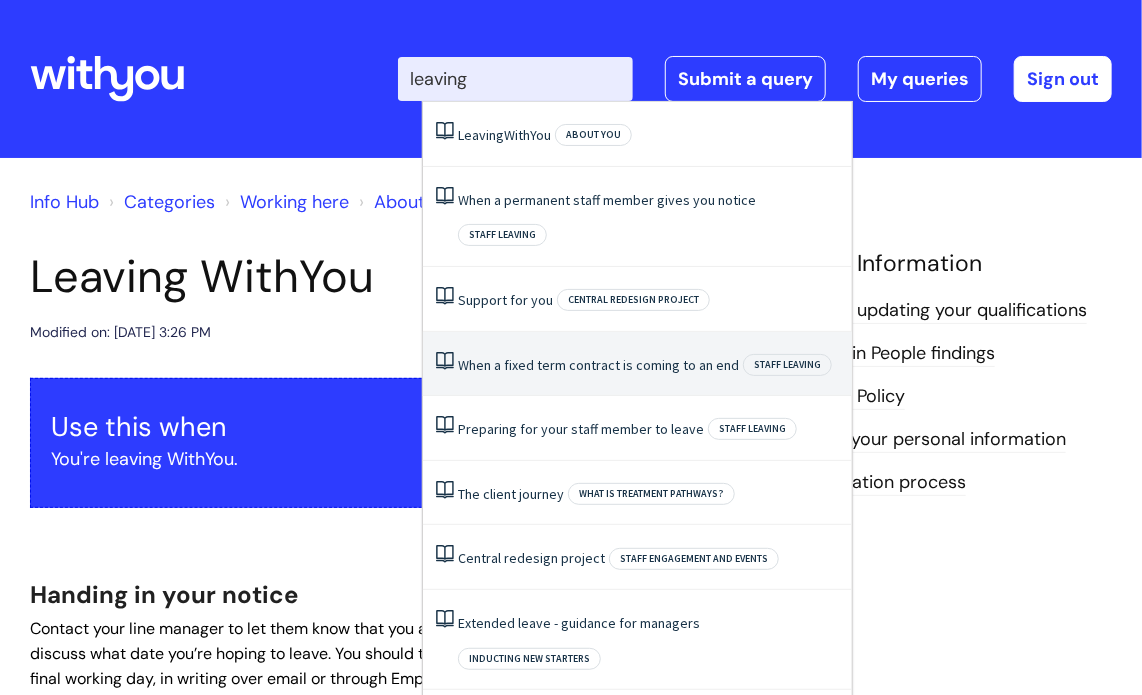 click on "When a fixed term contract is coming to an end" at bounding box center [598, 365] 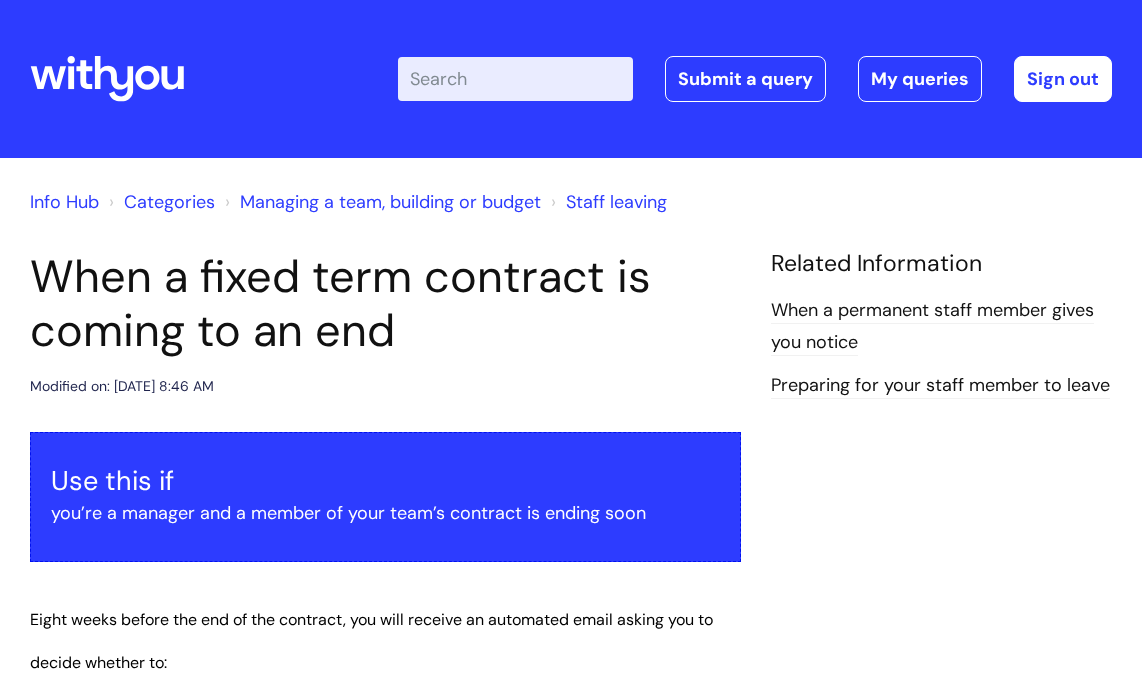 scroll, scrollTop: 0, scrollLeft: 0, axis: both 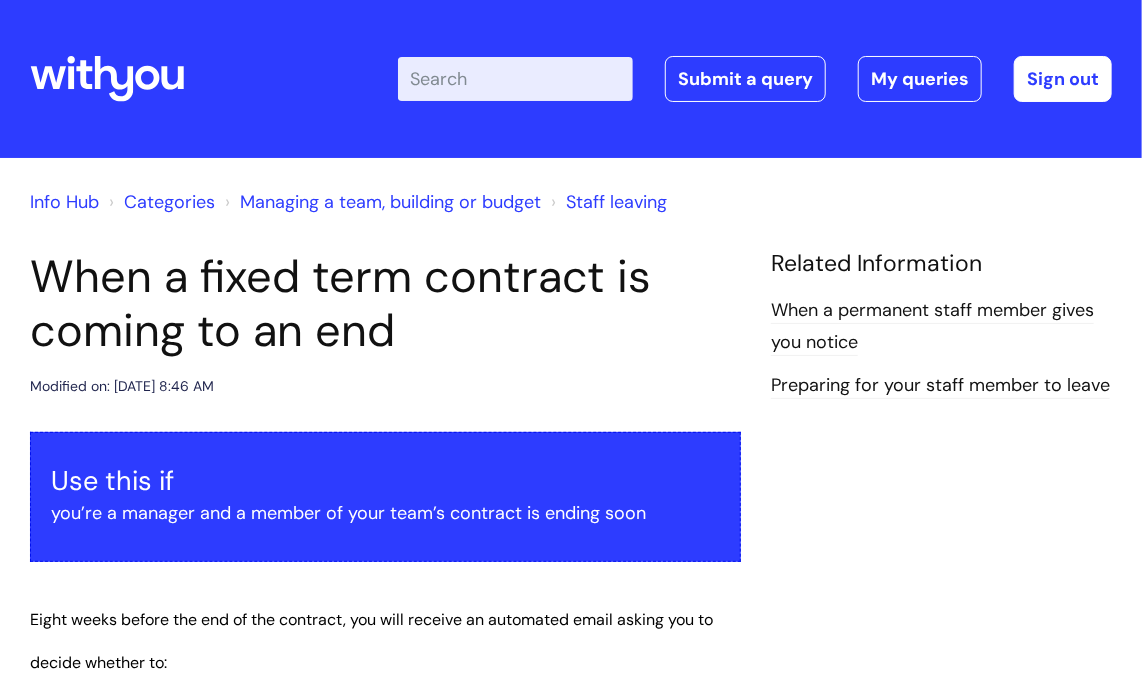 click on "Enter your search term here..." at bounding box center (515, 79) 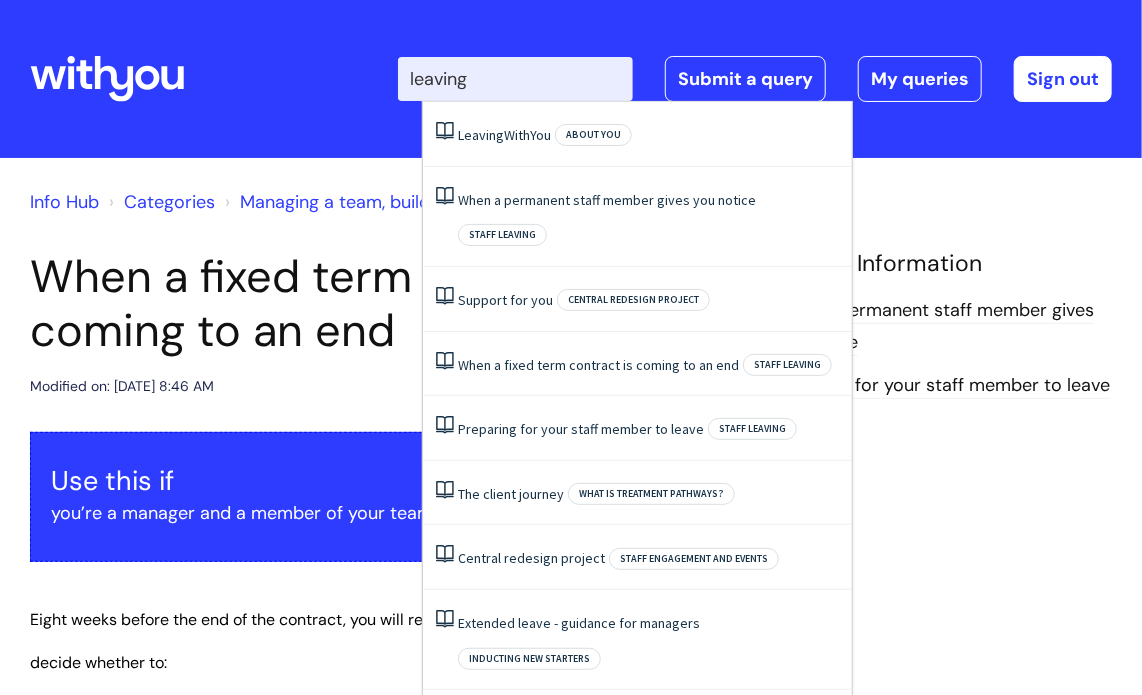 type on "leaving" 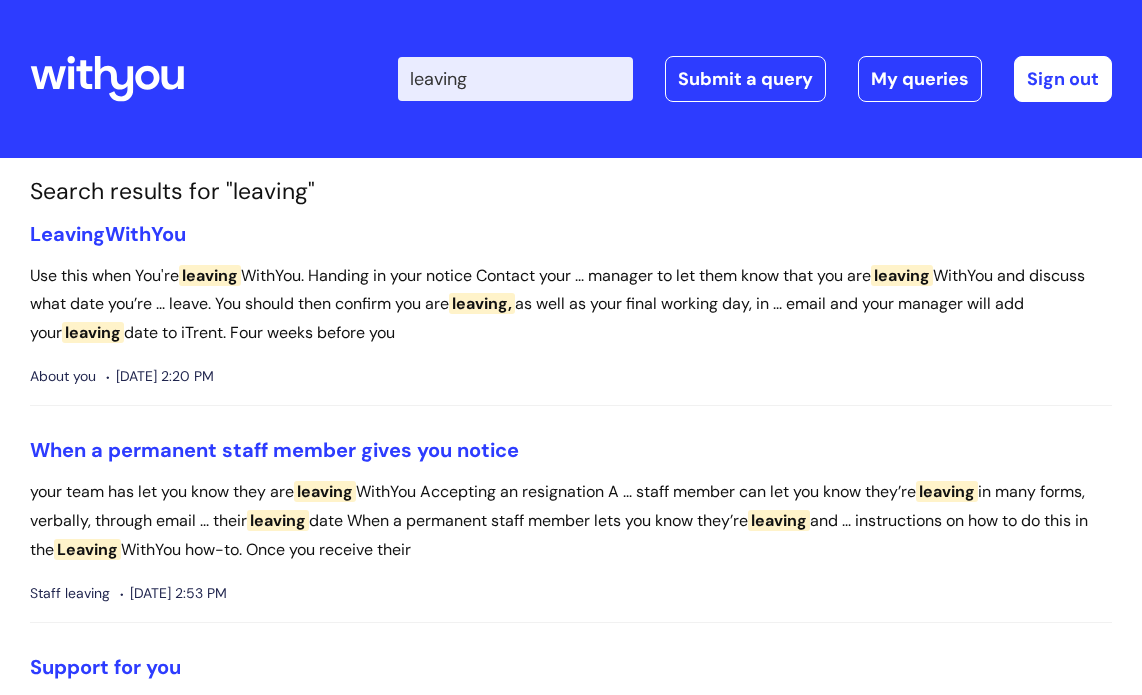 scroll, scrollTop: 0, scrollLeft: 0, axis: both 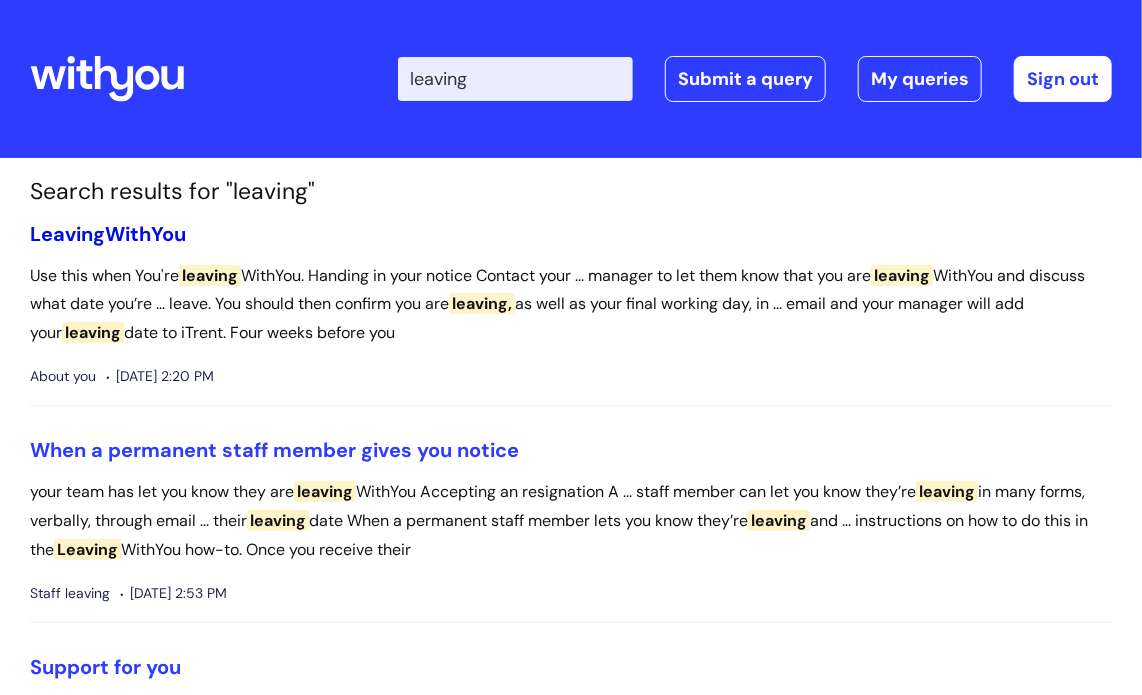 click on "Leaving  WithYou" at bounding box center (108, 234) 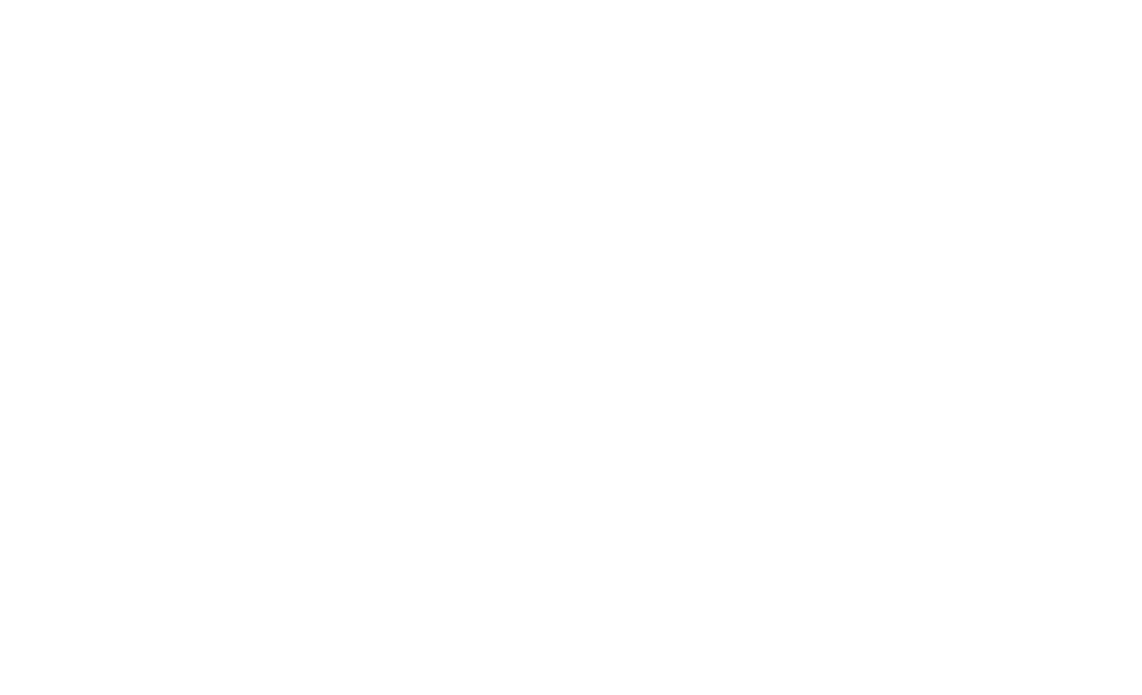 scroll, scrollTop: 0, scrollLeft: 0, axis: both 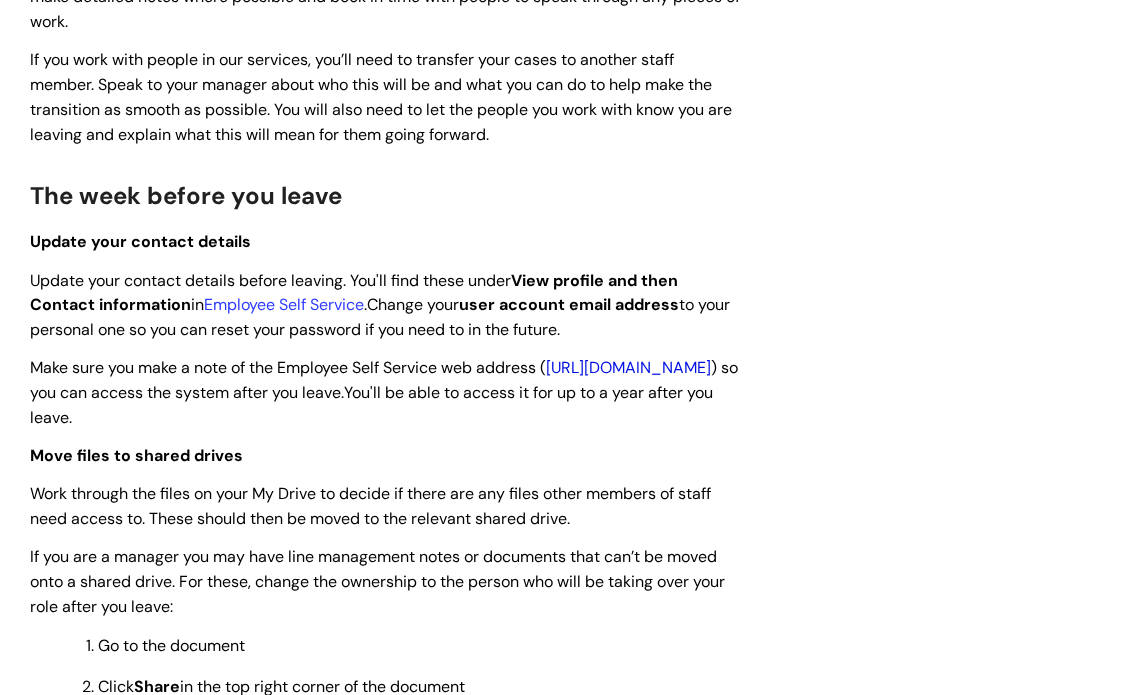 drag, startPoint x: 373, startPoint y: 404, endPoint x: 40, endPoint y: 407, distance: 333.01352 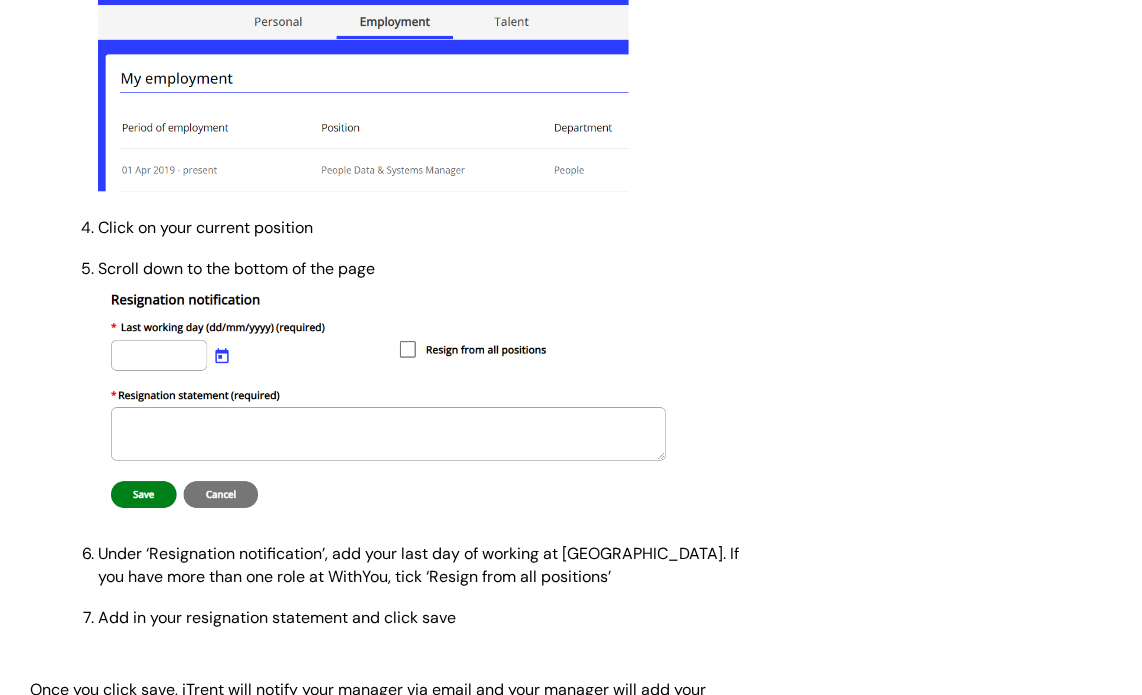 scroll, scrollTop: 846, scrollLeft: 0, axis: vertical 